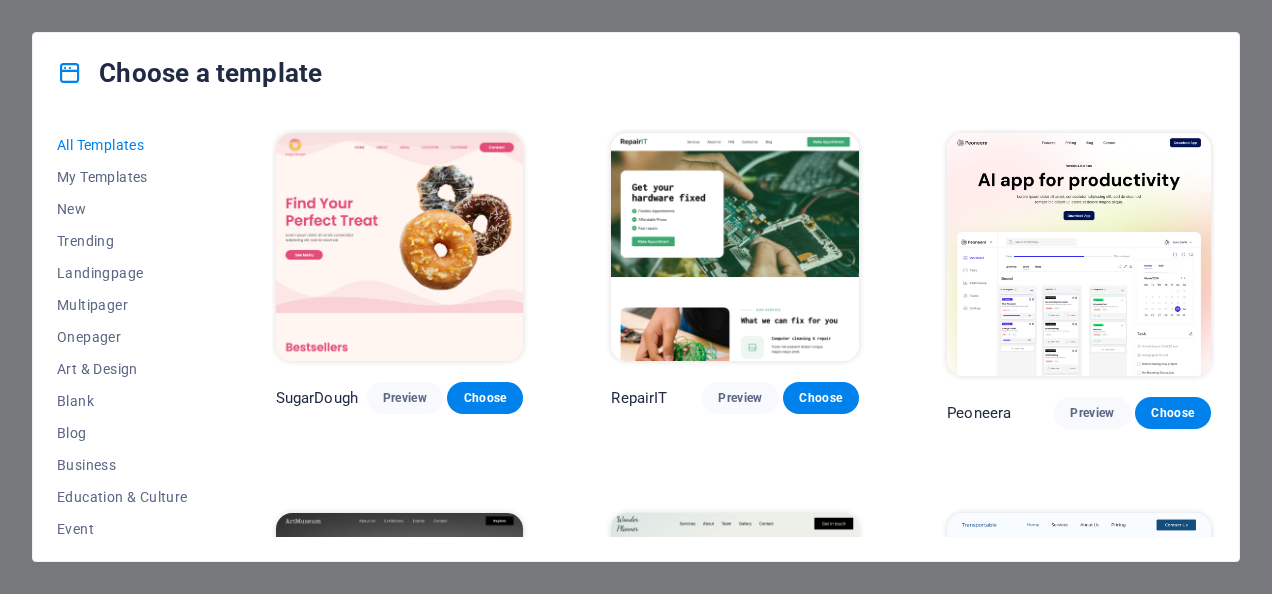 scroll, scrollTop: 0, scrollLeft: 0, axis: both 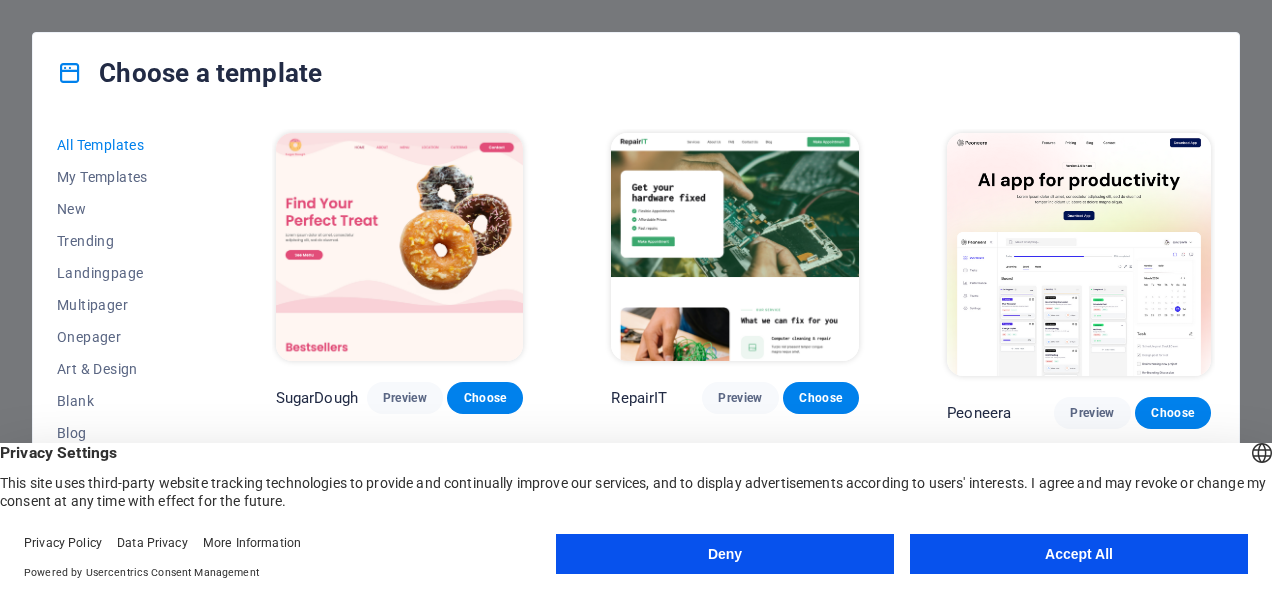 click on "Accept All" at bounding box center [1079, 554] 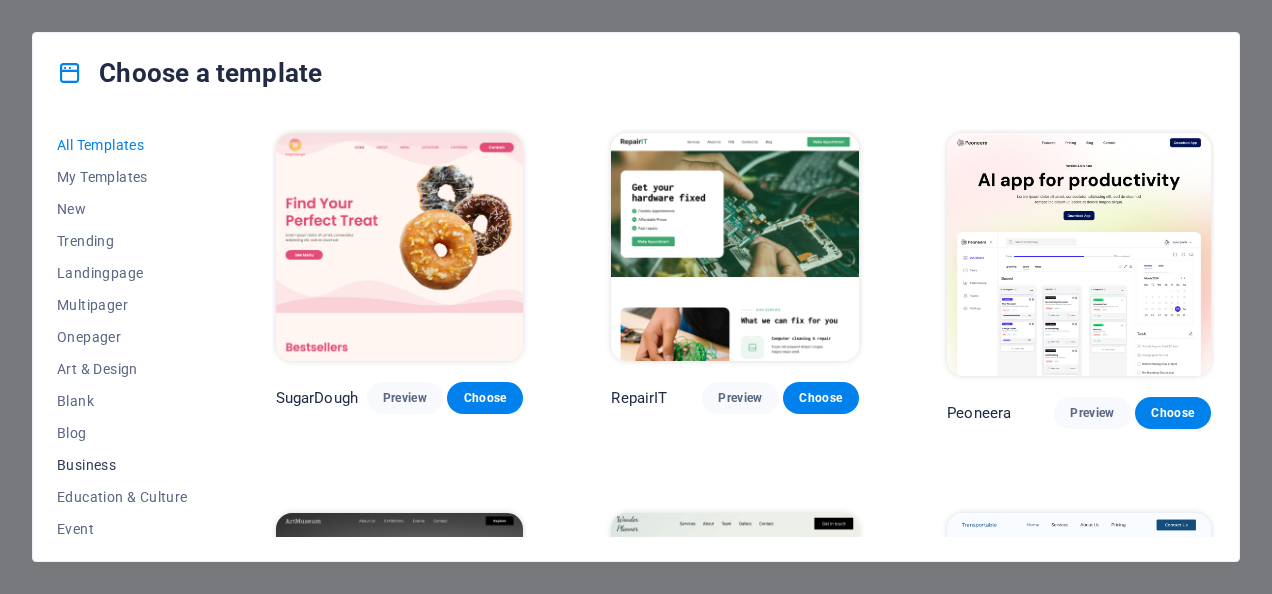 click on "Business" at bounding box center (122, 465) 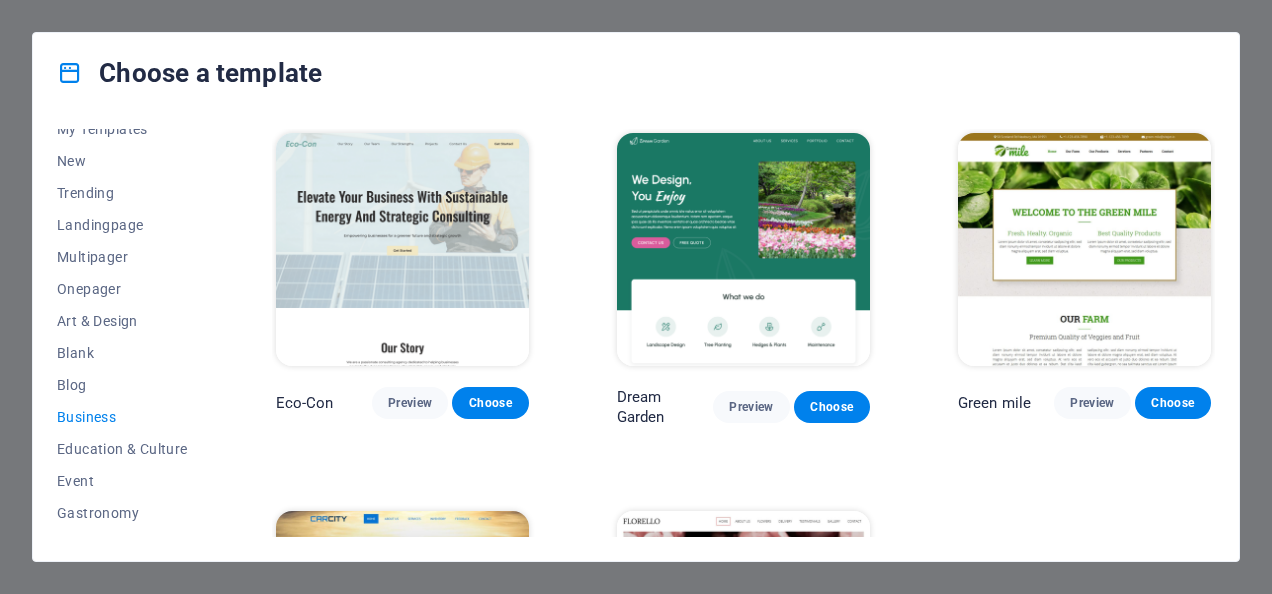 scroll, scrollTop: 0, scrollLeft: 0, axis: both 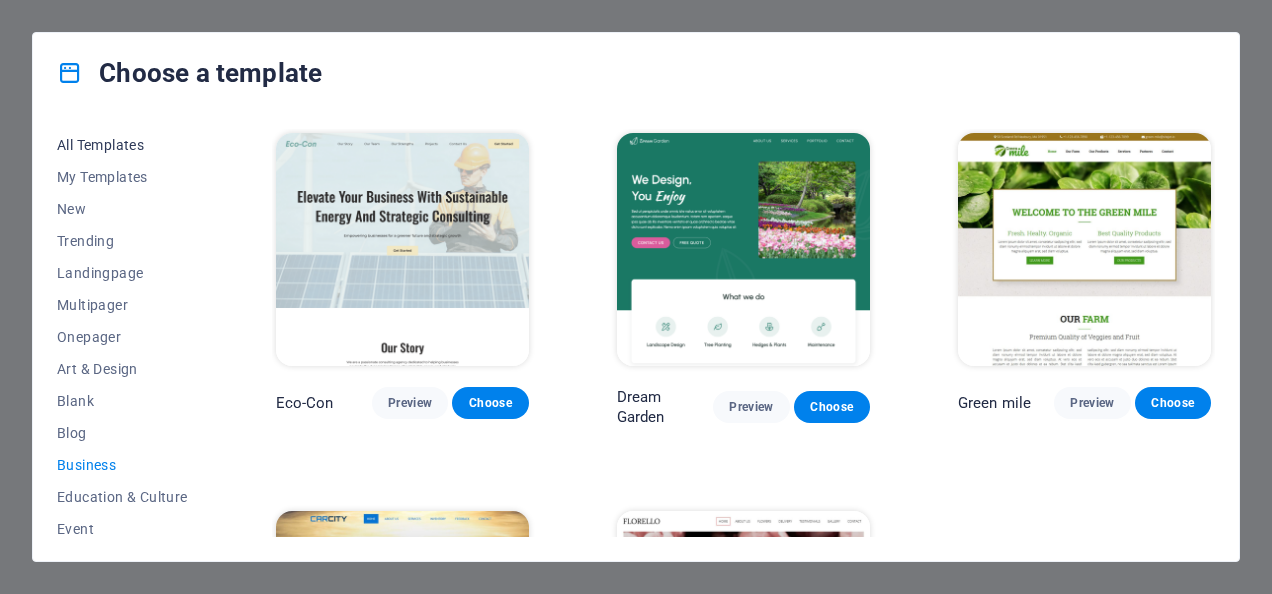 click on "All Templates" at bounding box center [122, 145] 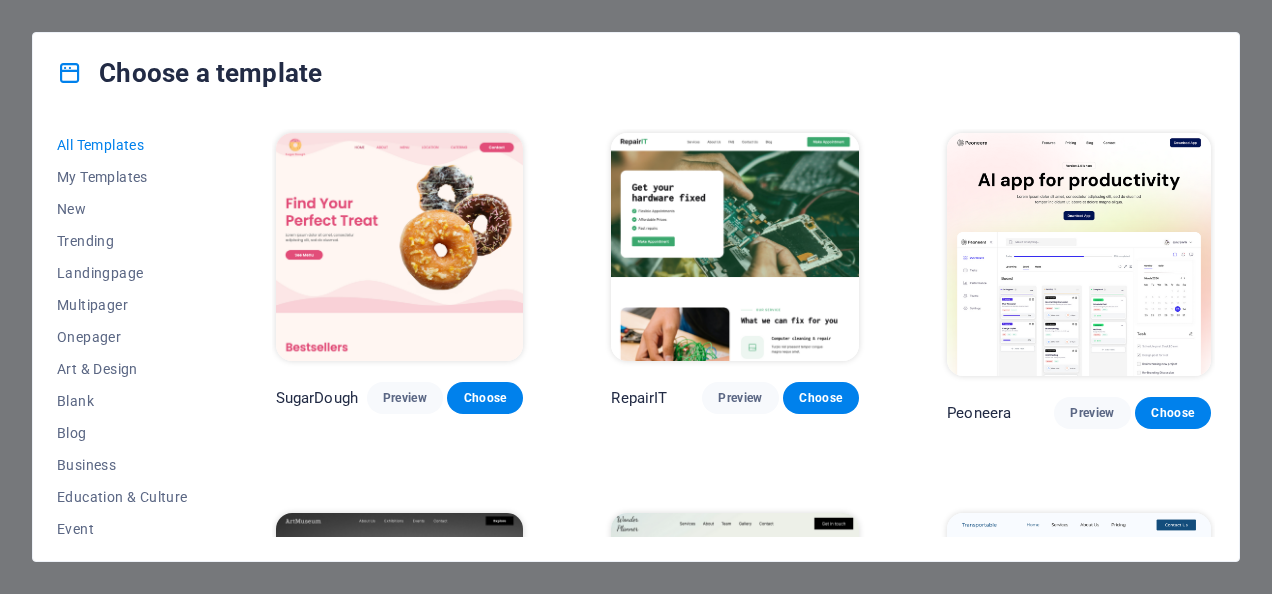 click on "Choose a template" at bounding box center (636, 73) 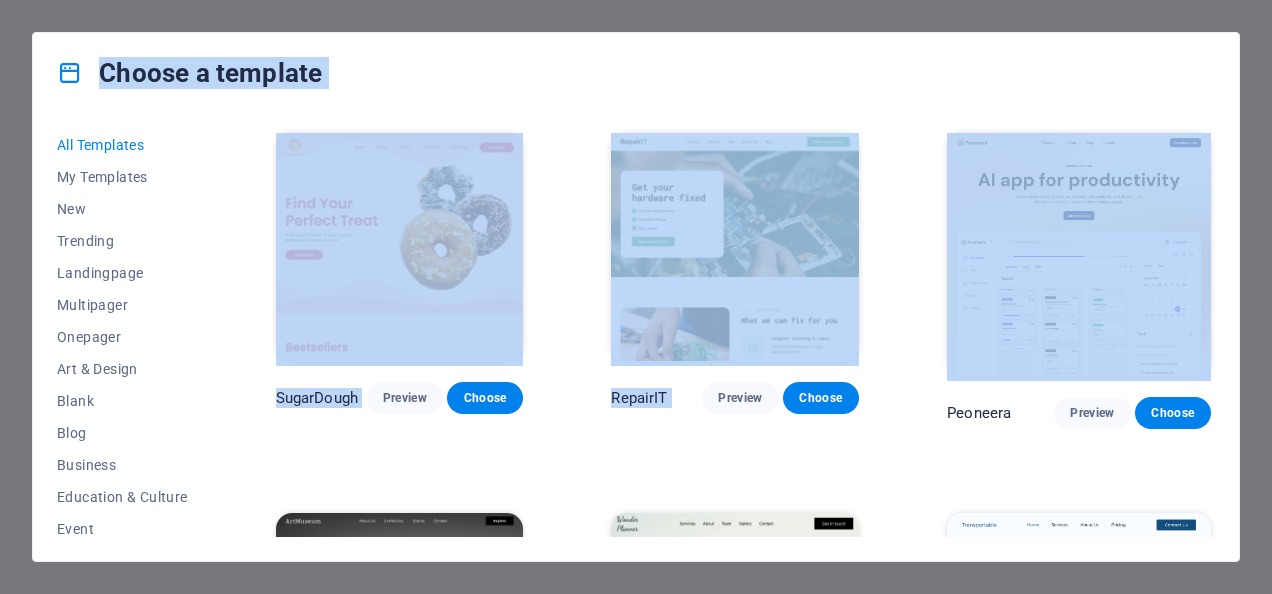 drag, startPoint x: 1146, startPoint y: 44, endPoint x: 1210, endPoint y: 137, distance: 112.89375 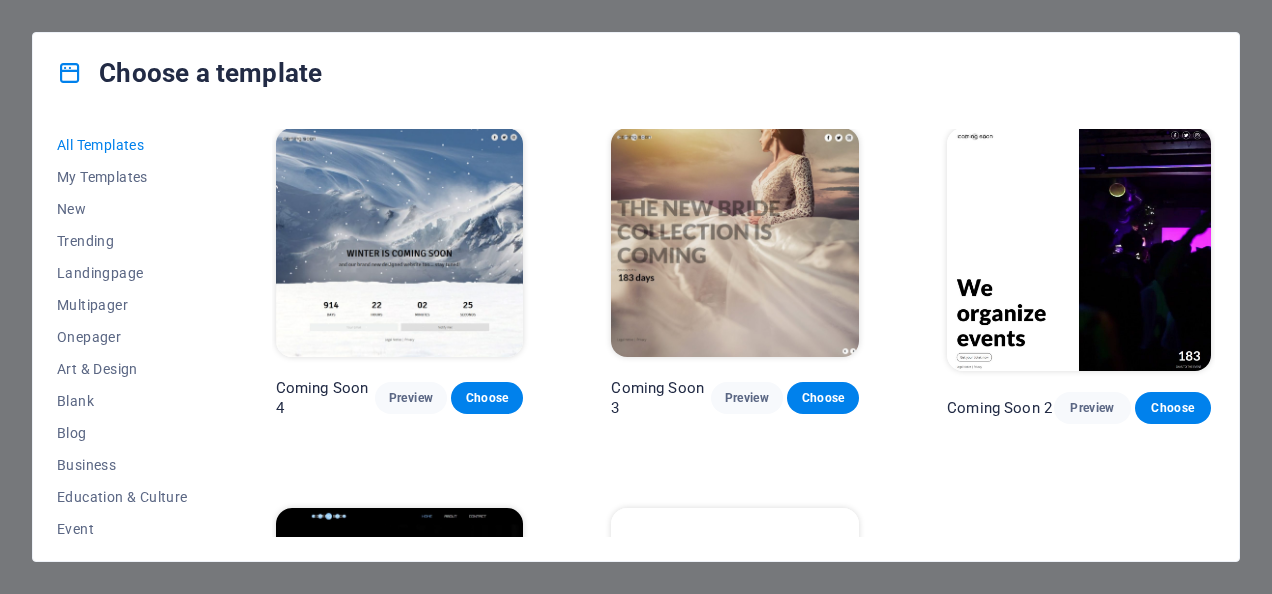 scroll, scrollTop: 20416, scrollLeft: 0, axis: vertical 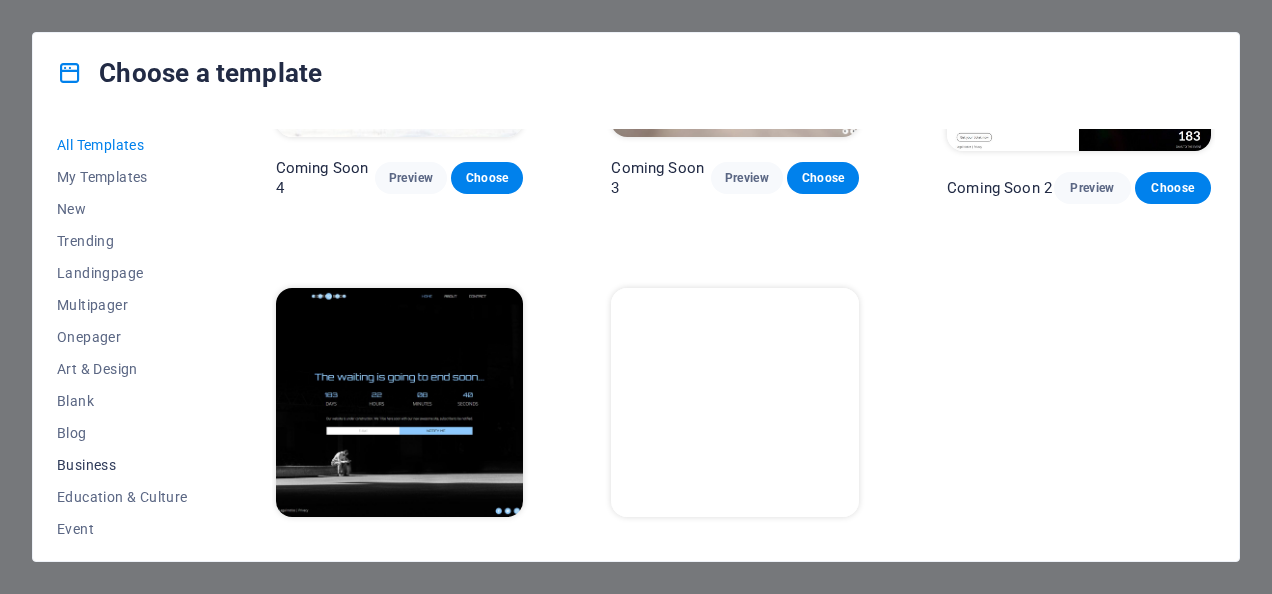 click on "Business" at bounding box center (122, 465) 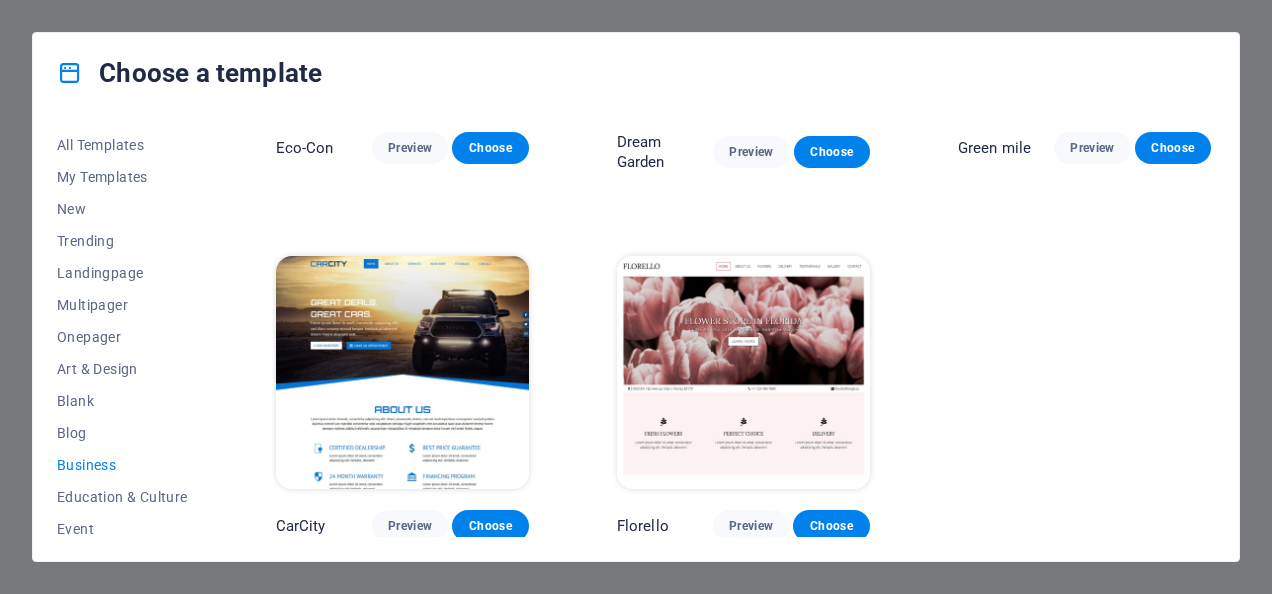 drag, startPoint x: 207, startPoint y: 192, endPoint x: 191, endPoint y: 363, distance: 171.7469 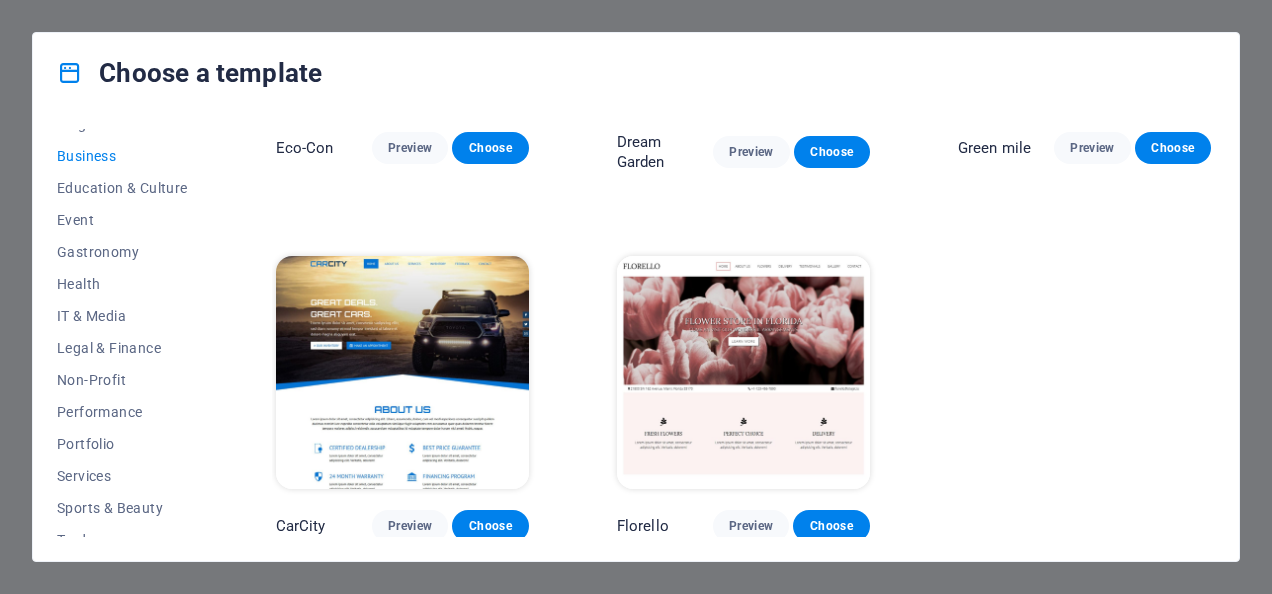 scroll, scrollTop: 391, scrollLeft: 0, axis: vertical 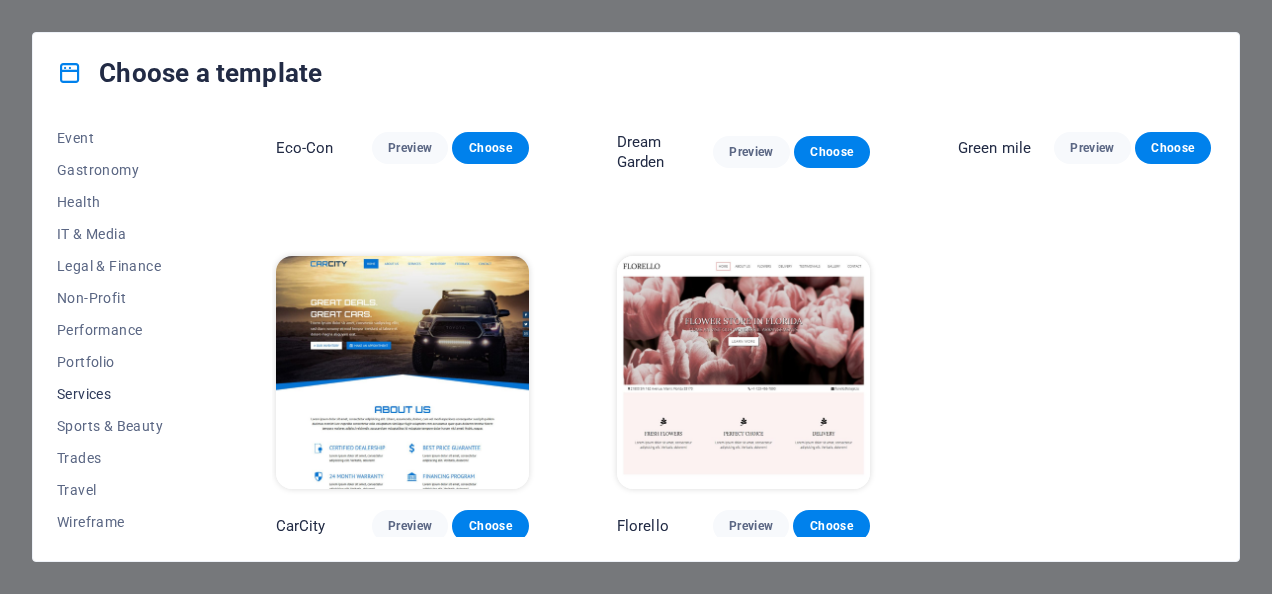 click on "Services" at bounding box center (122, 394) 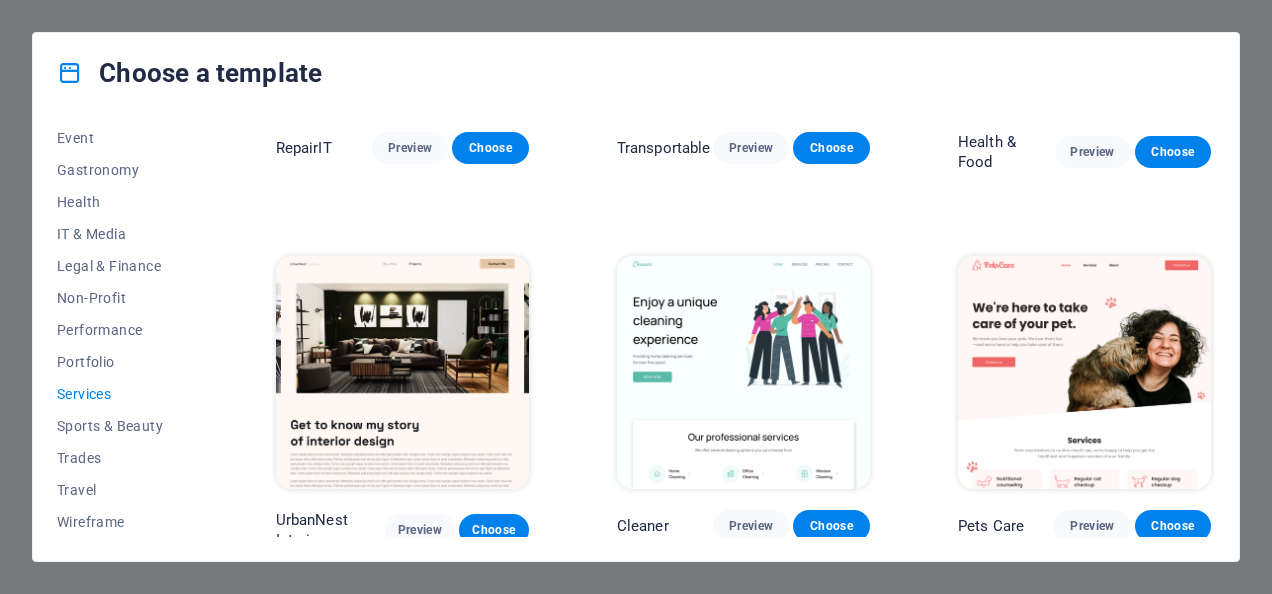 scroll, scrollTop: 2110, scrollLeft: 0, axis: vertical 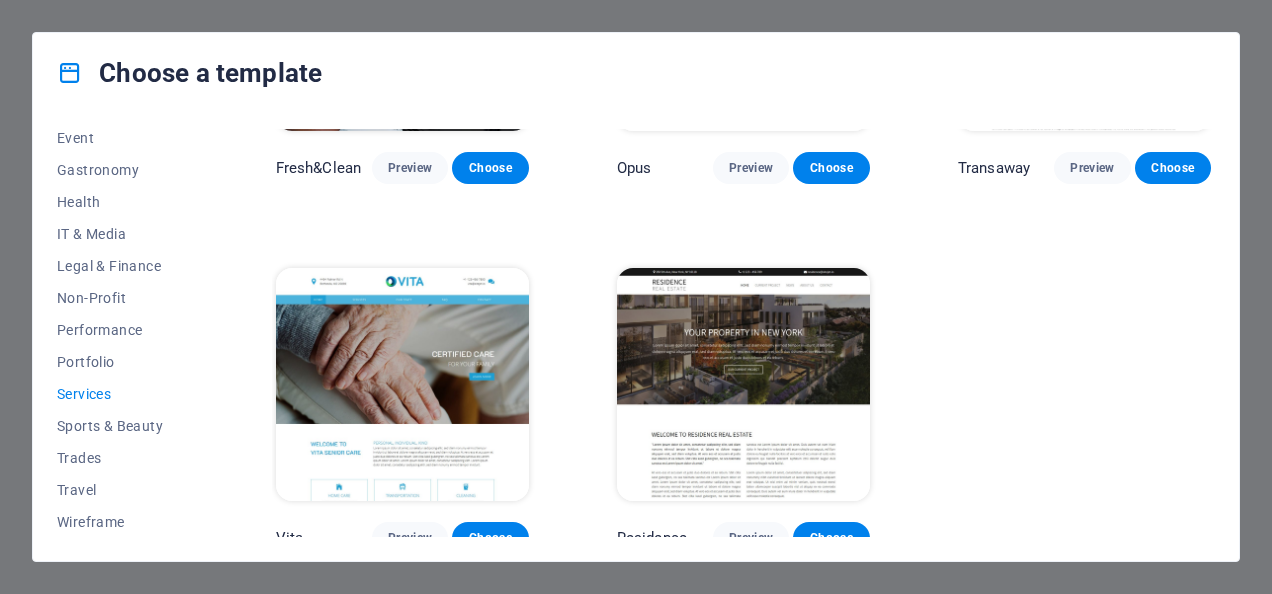 click on "All Templates My Templates New Trending Landingpage Multipager Onepager Art & Design Blank Blog Business Education & Culture Event Gastronomy Health IT & Media Legal & Finance Non-Profit Performance Portfolio Services Sports & Beauty Trades Travel Wireframe RepairIT Preview Choose Transportable Preview Choose Health & Food Preview Choose UrbanNest Interiors Preview Choose Cleaner Preview Choose Pets Care Preview Choose Drive Preview Choose Estator Preview Choose CoachLife Preview Choose Priodas Preview Choose CleanCar Preview Choose Protector Preview Choose Morris Real Estate Preview Choose Alerta Preview Choose Funus Preview Choose Fresh&Clean Preview Choose Opus Preview Choose Transaway Preview Choose Vita Preview Choose Residence Preview Choose" at bounding box center (636, 337) 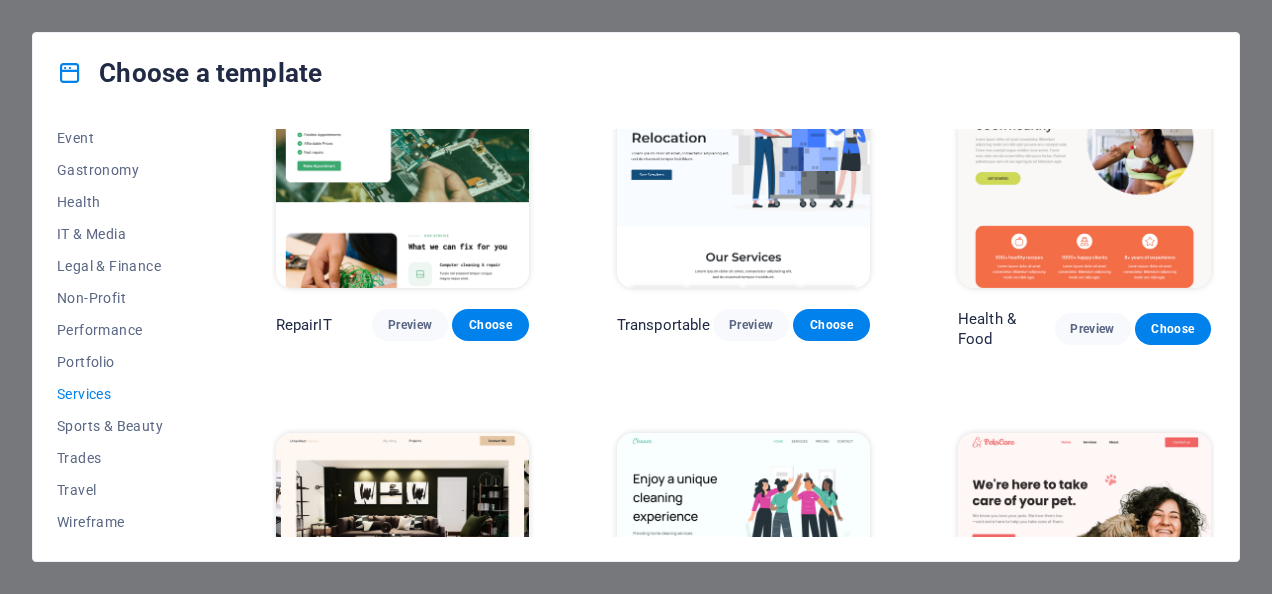 scroll, scrollTop: 0, scrollLeft: 0, axis: both 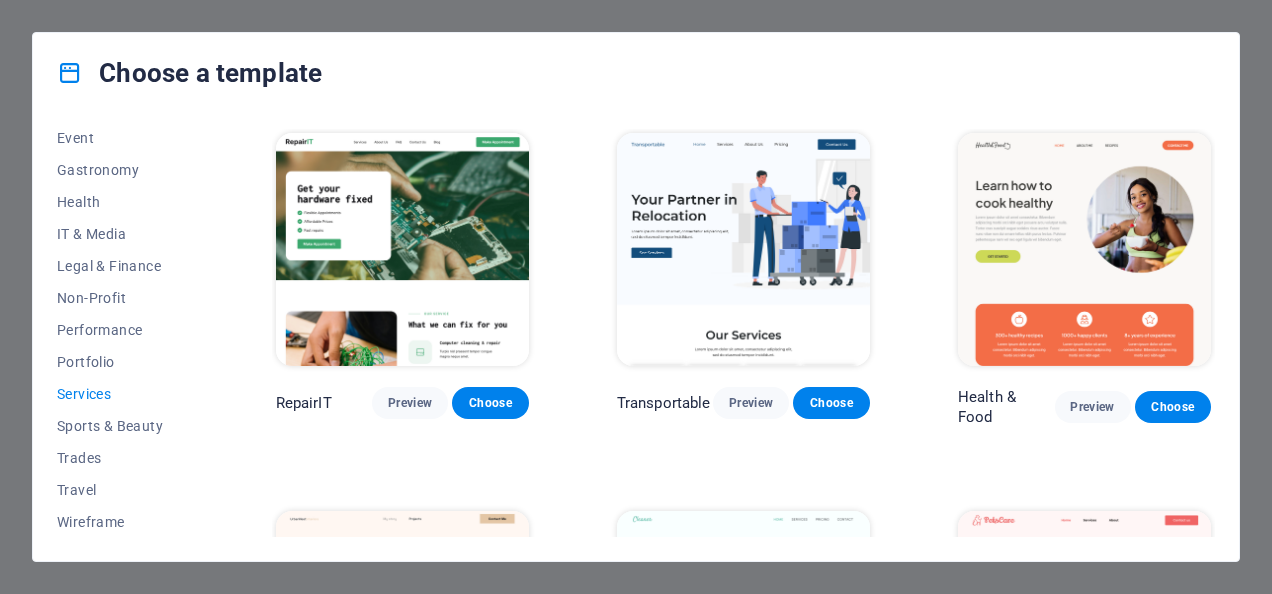 click on "Choose a template" at bounding box center [636, 73] 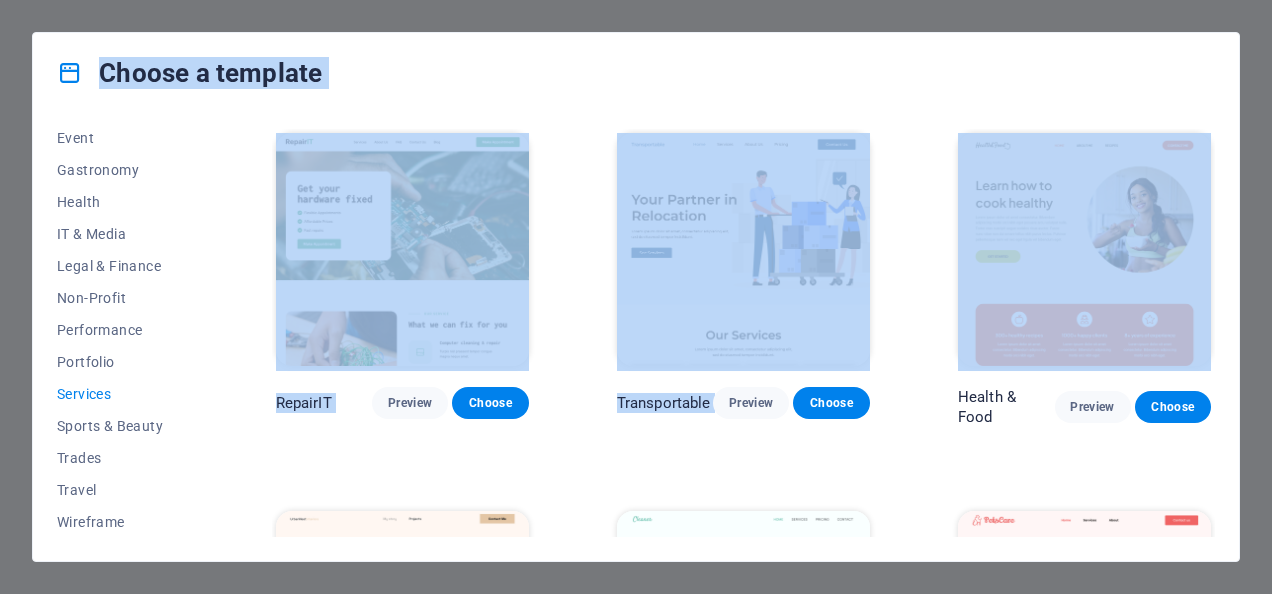 drag, startPoint x: 1271, startPoint y: 58, endPoint x: 1253, endPoint y: 202, distance: 145.12064 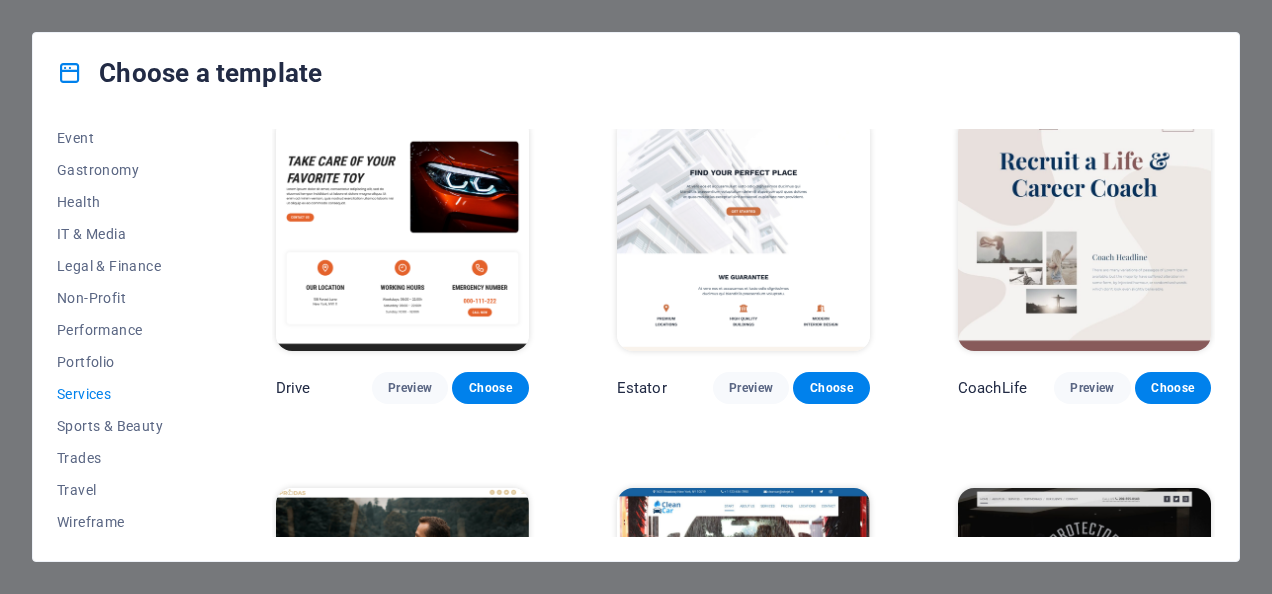 scroll, scrollTop: 730, scrollLeft: 0, axis: vertical 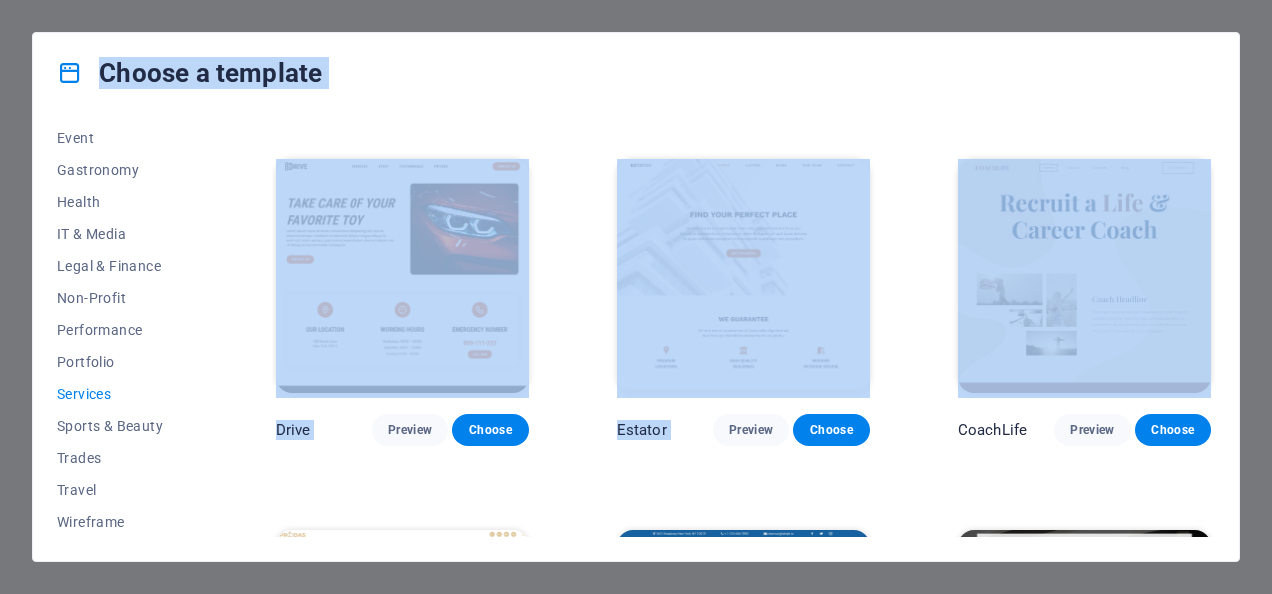 drag, startPoint x: 1210, startPoint y: 263, endPoint x: 1217, endPoint y: 12, distance: 251.0976 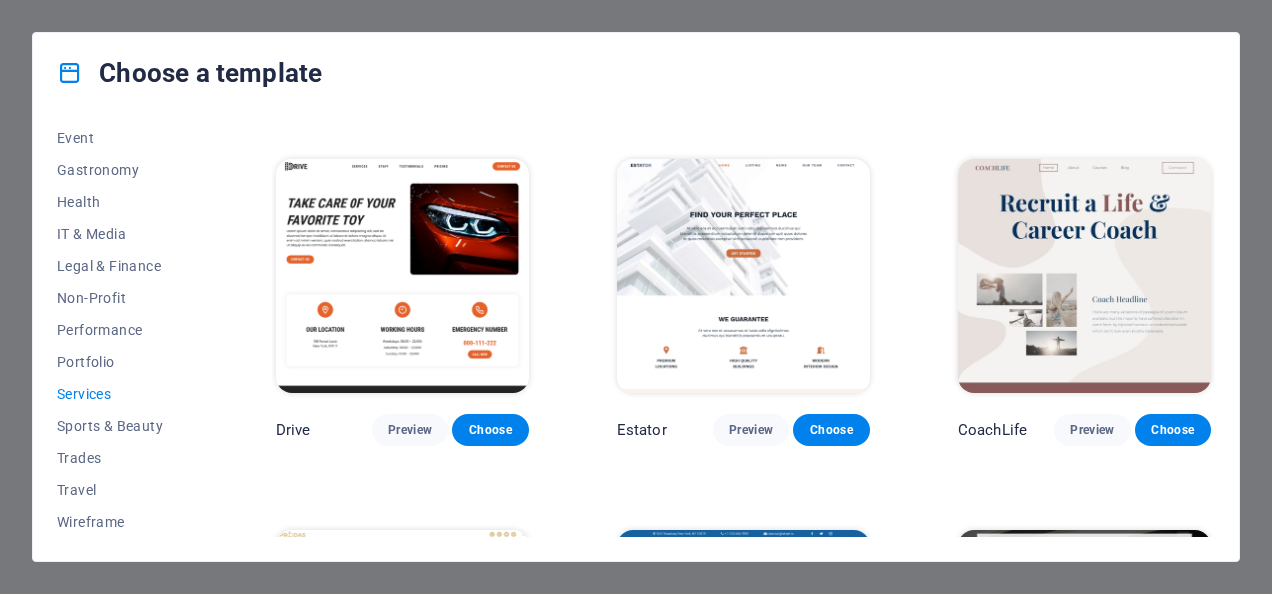 scroll, scrollTop: 0, scrollLeft: 0, axis: both 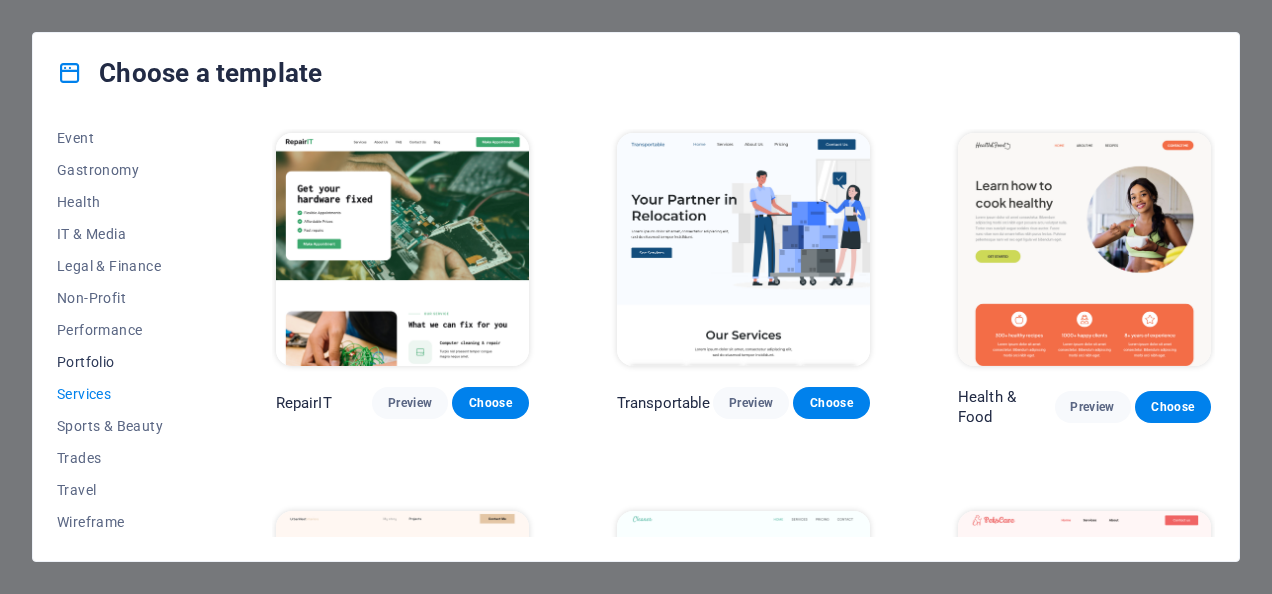 click on "Portfolio" at bounding box center [122, 362] 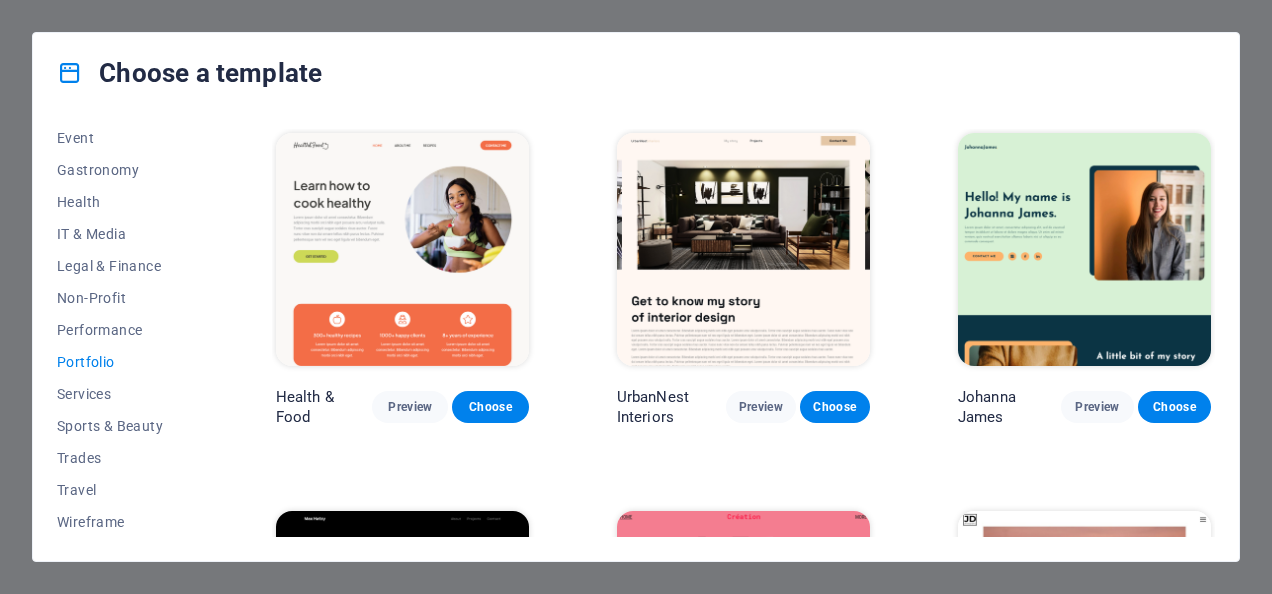 scroll, scrollTop: 0, scrollLeft: 0, axis: both 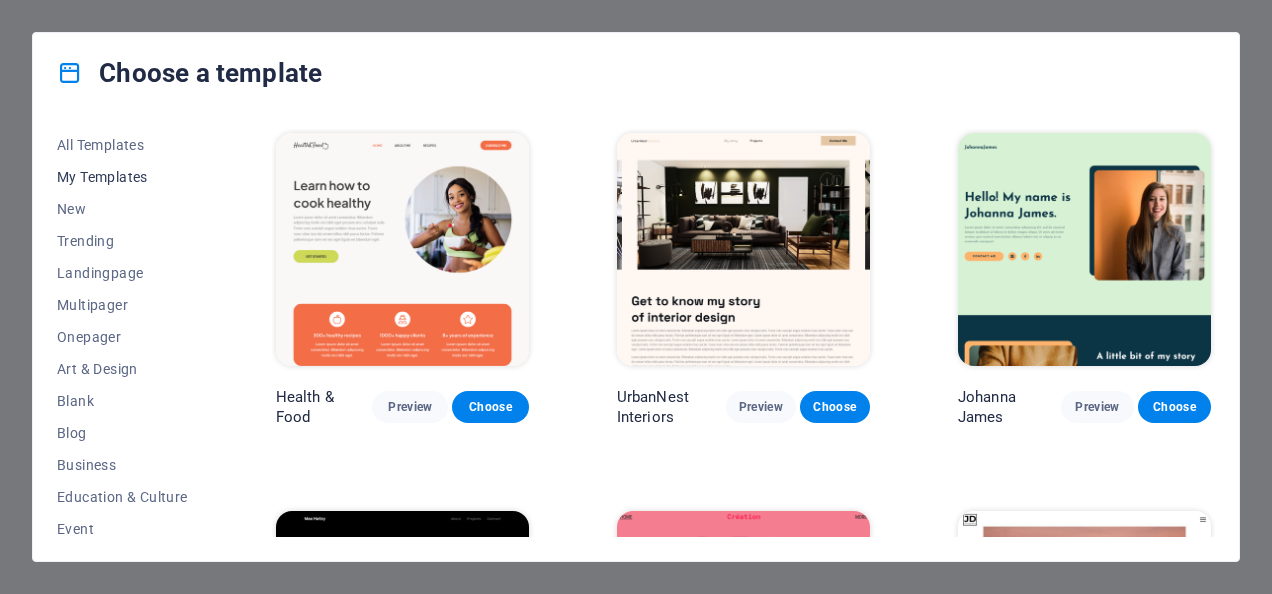 click on "My Templates" at bounding box center (122, 177) 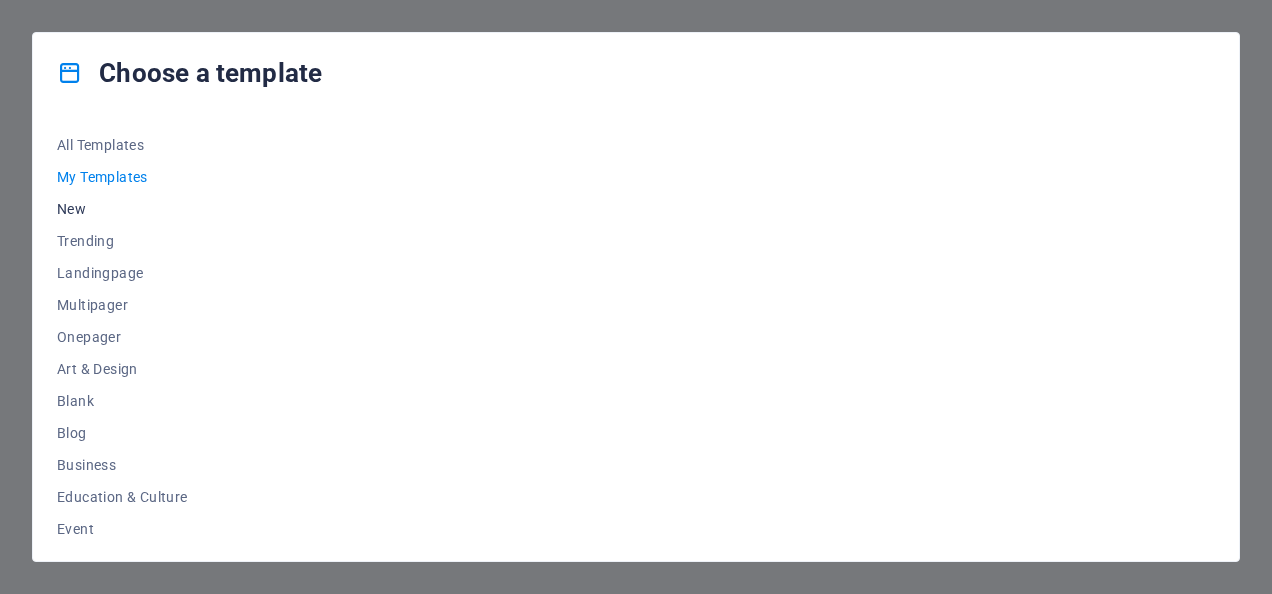 click on "New" at bounding box center [122, 209] 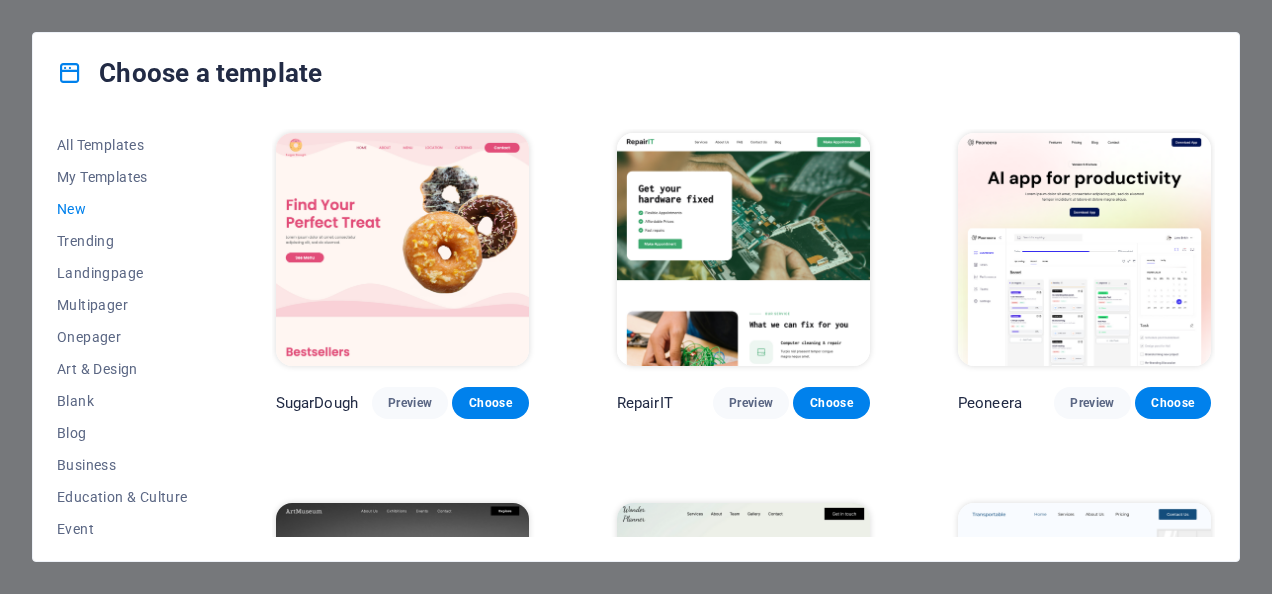 click on "New" at bounding box center [122, 209] 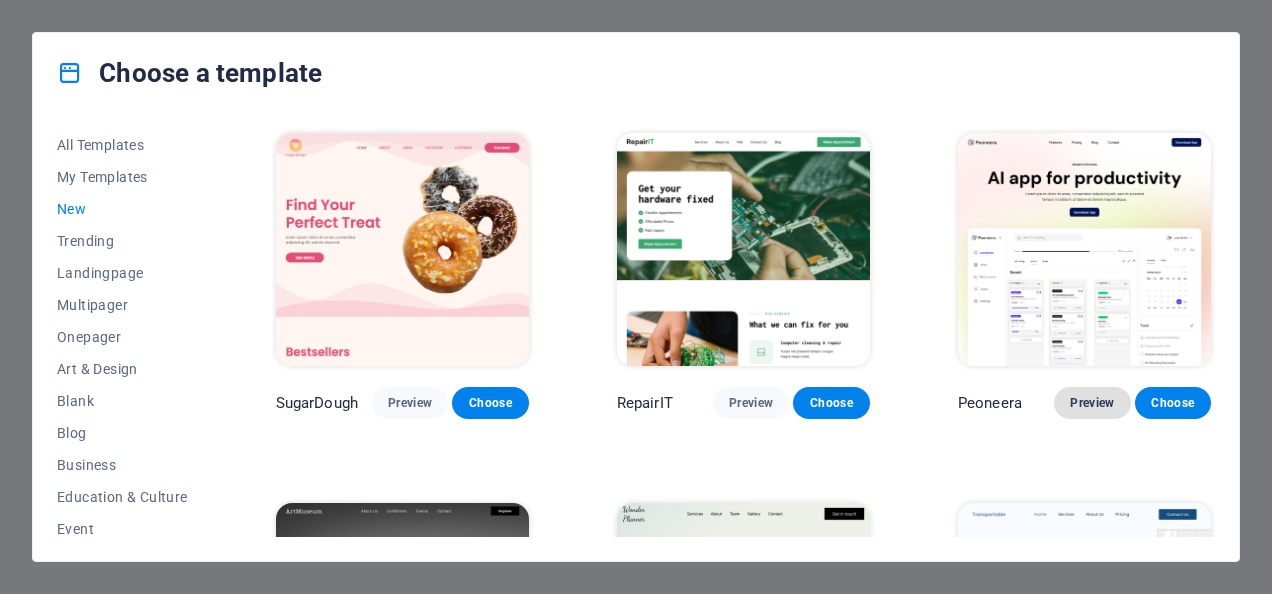 click on "Preview" at bounding box center (1092, 403) 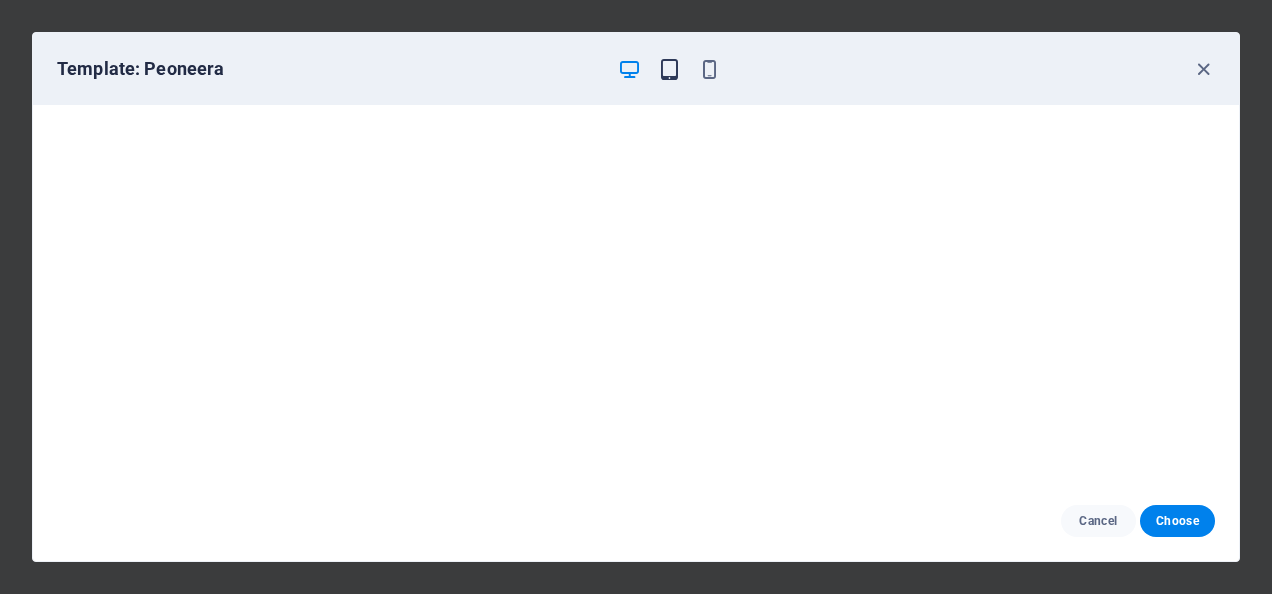 click at bounding box center (669, 69) 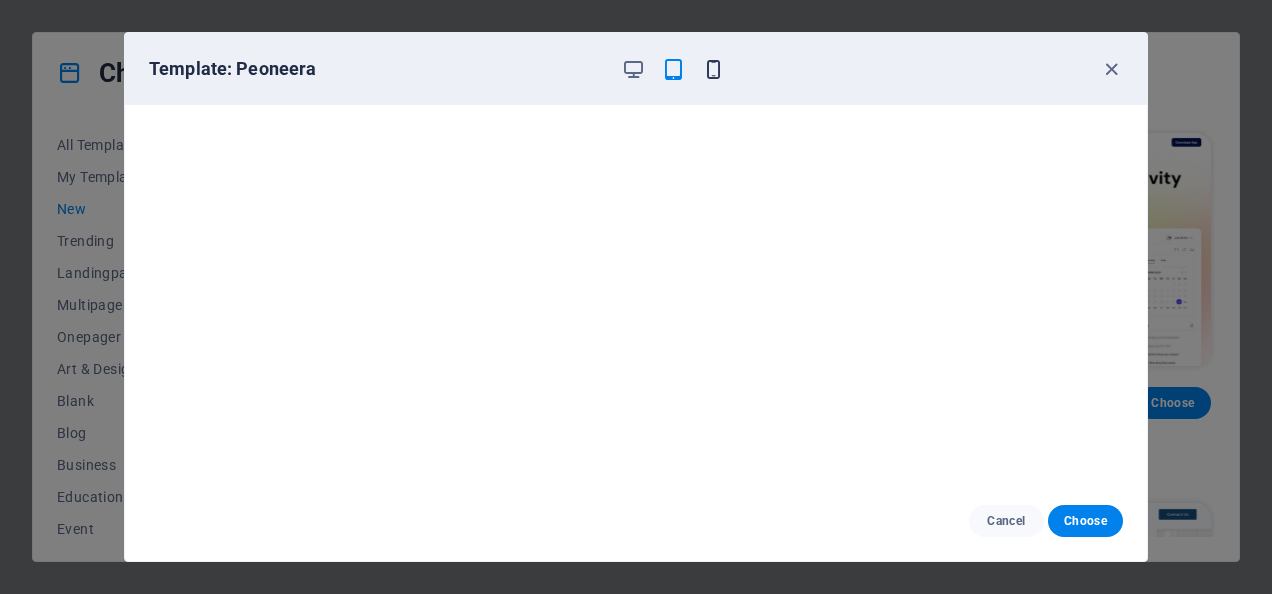 click at bounding box center [713, 69] 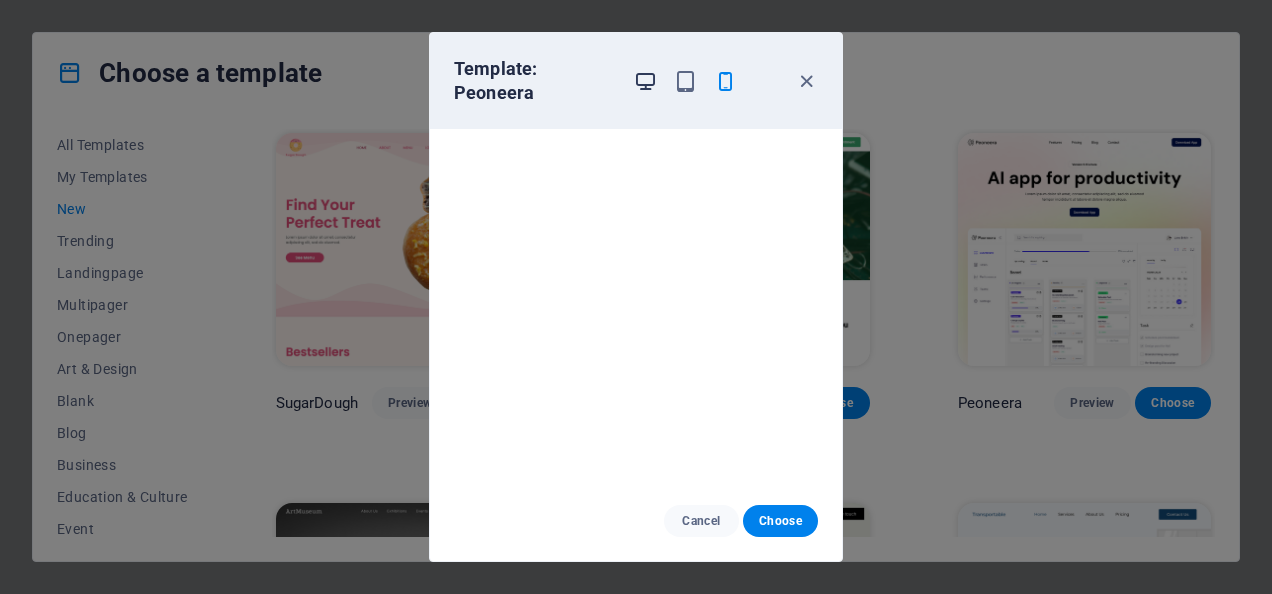 click at bounding box center (645, 81) 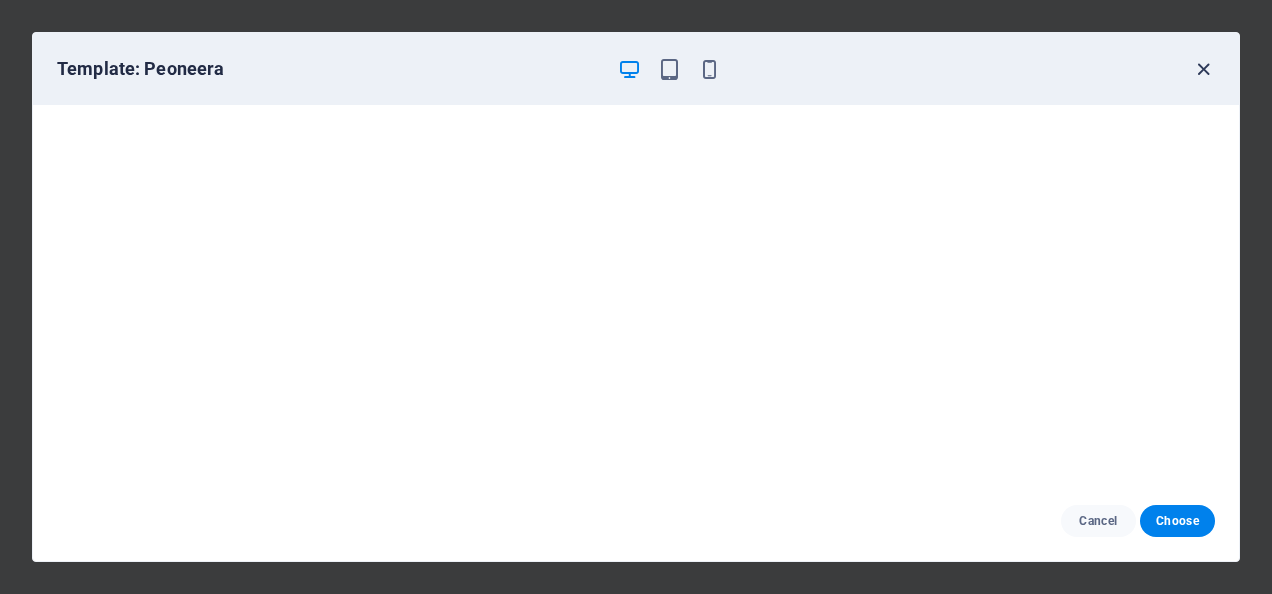 click at bounding box center (1203, 69) 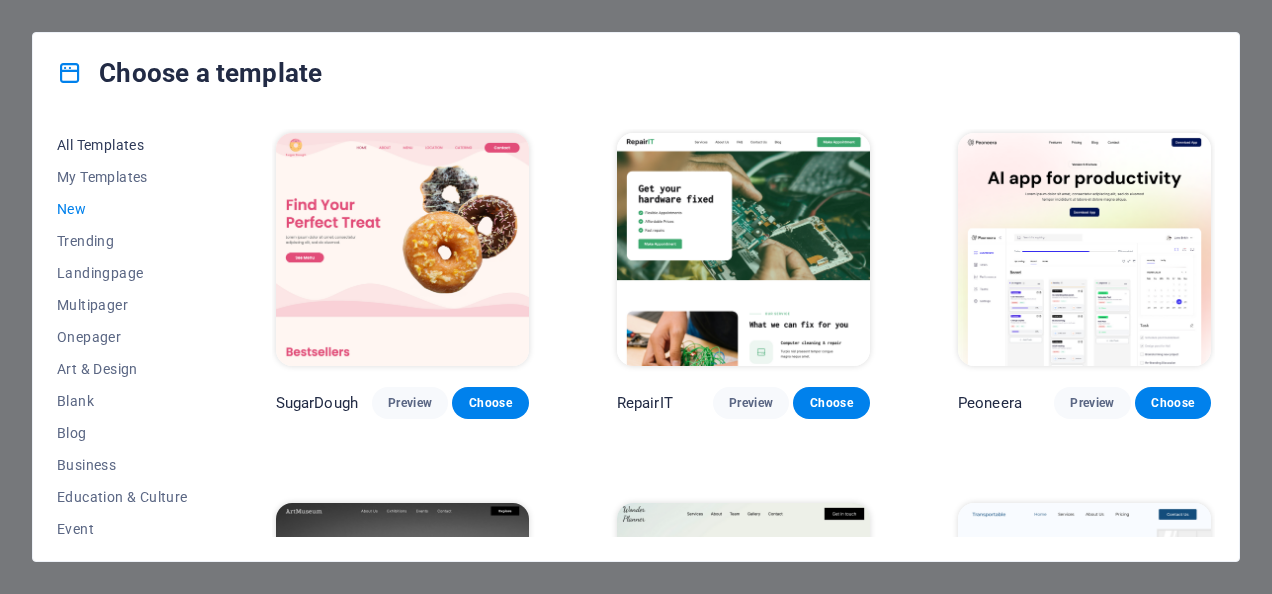 click on "All Templates" at bounding box center (122, 145) 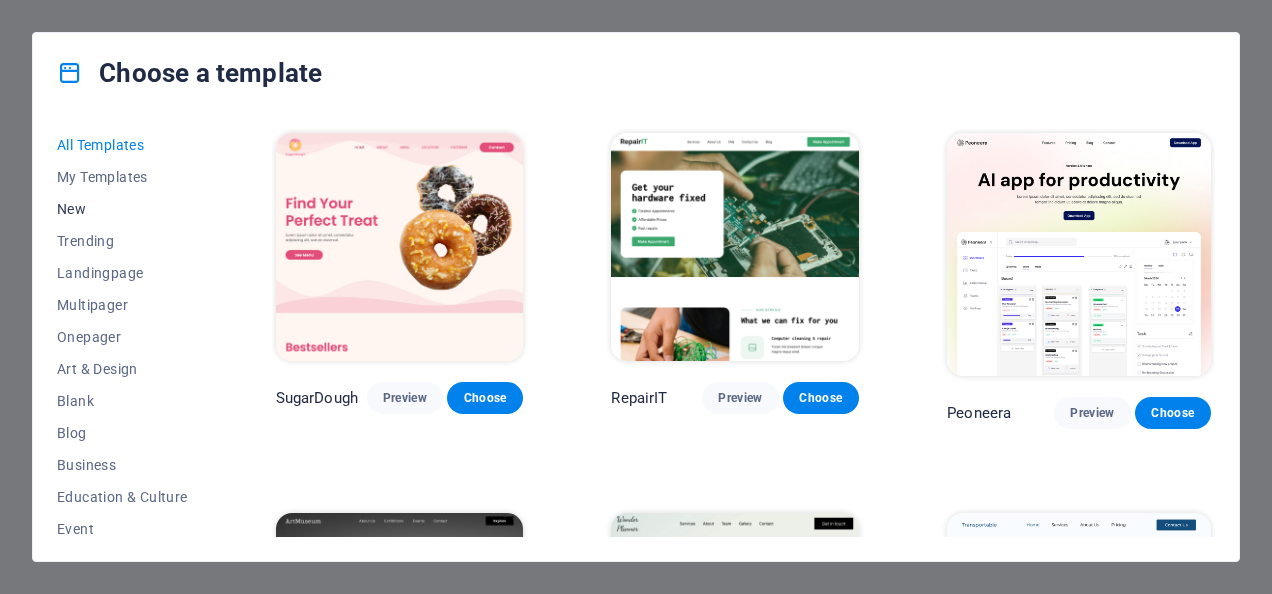 click on "New" at bounding box center (122, 209) 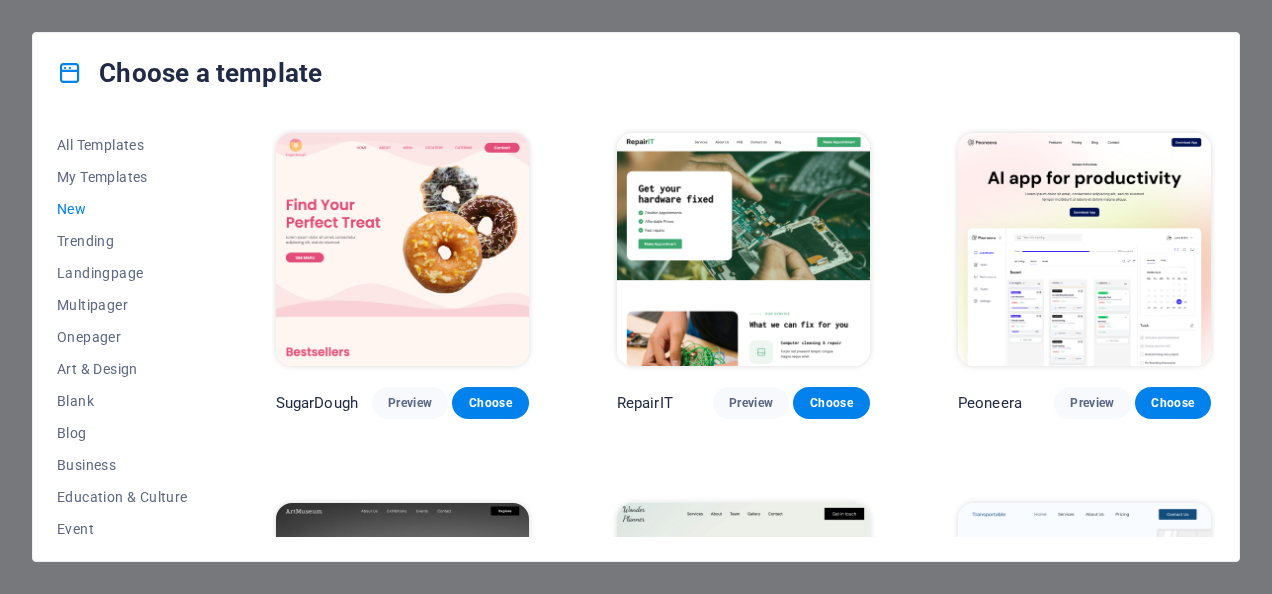 click on "New" at bounding box center [122, 209] 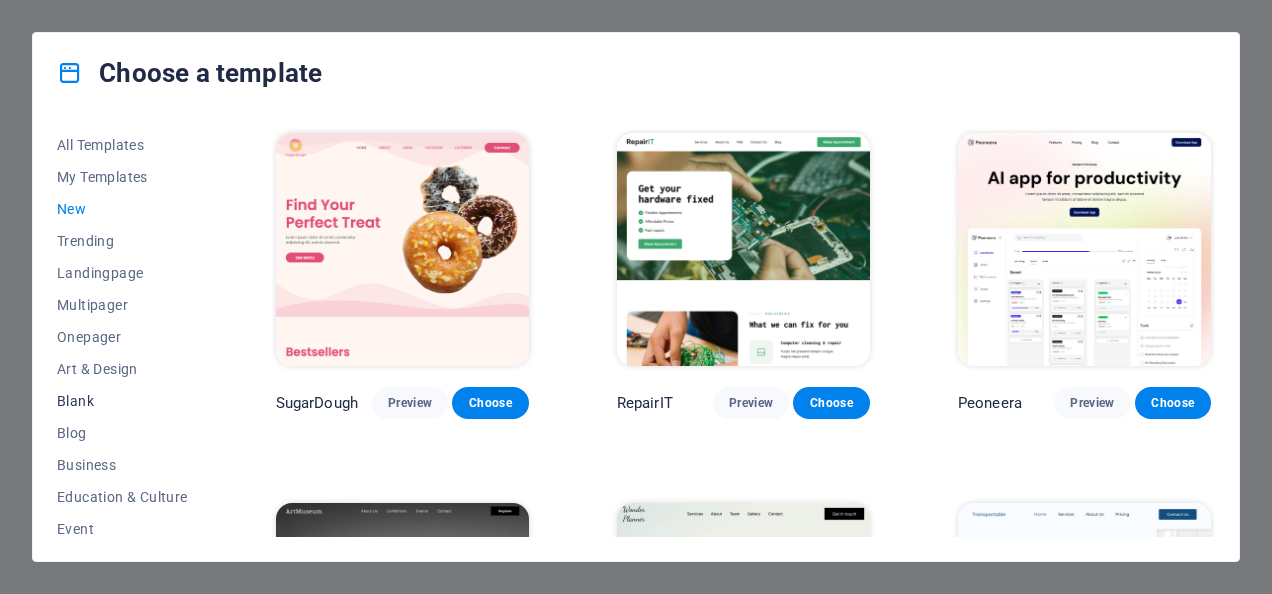 click on "Blank" at bounding box center [122, 401] 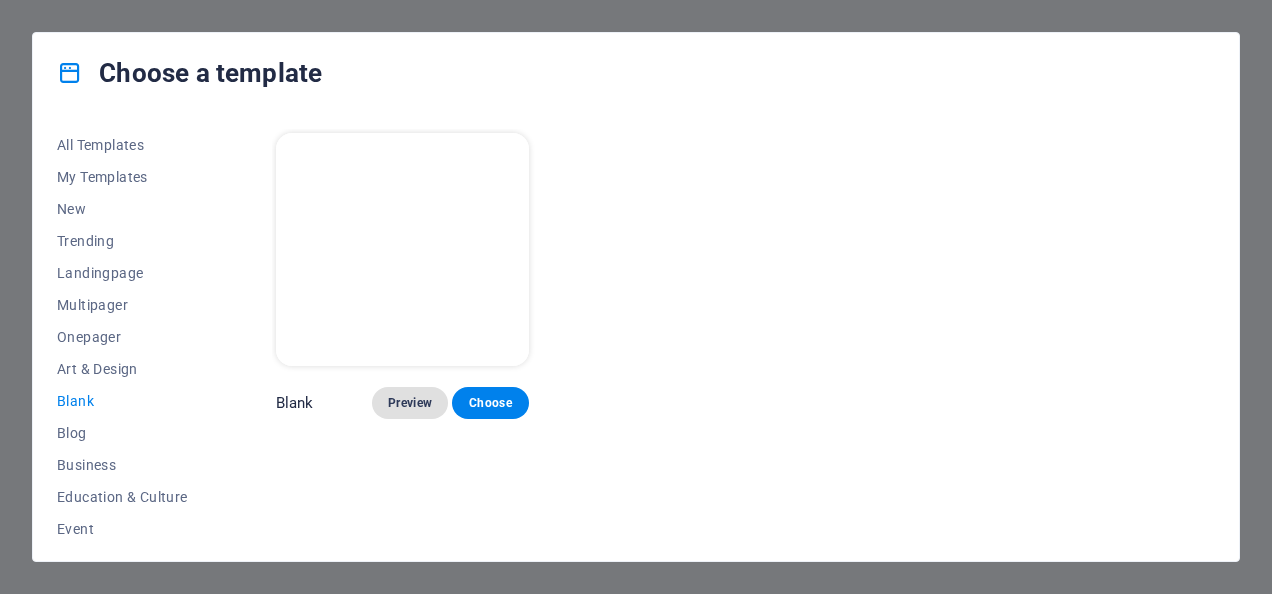 click on "Preview" at bounding box center [410, 403] 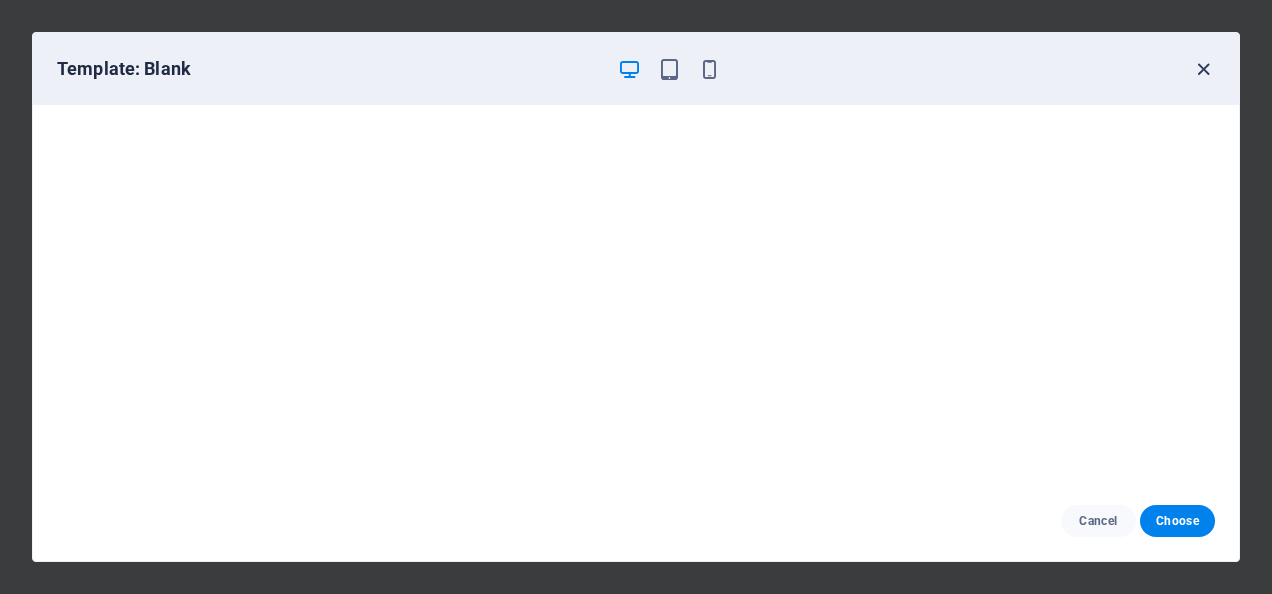 click at bounding box center (1203, 69) 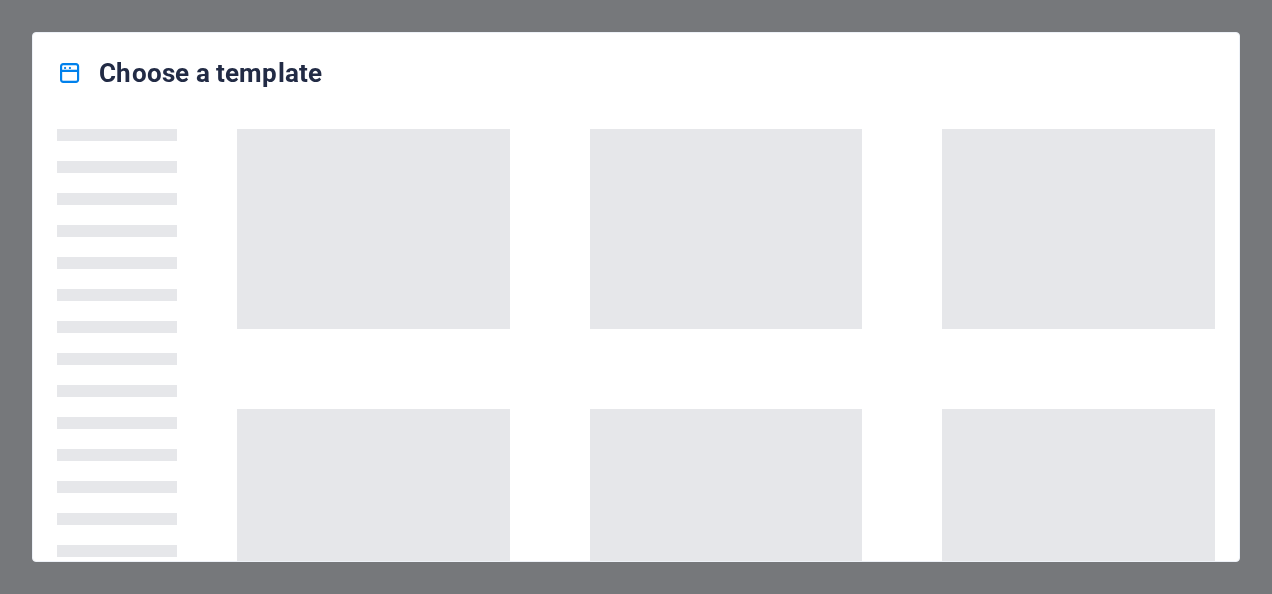 scroll, scrollTop: 0, scrollLeft: 0, axis: both 